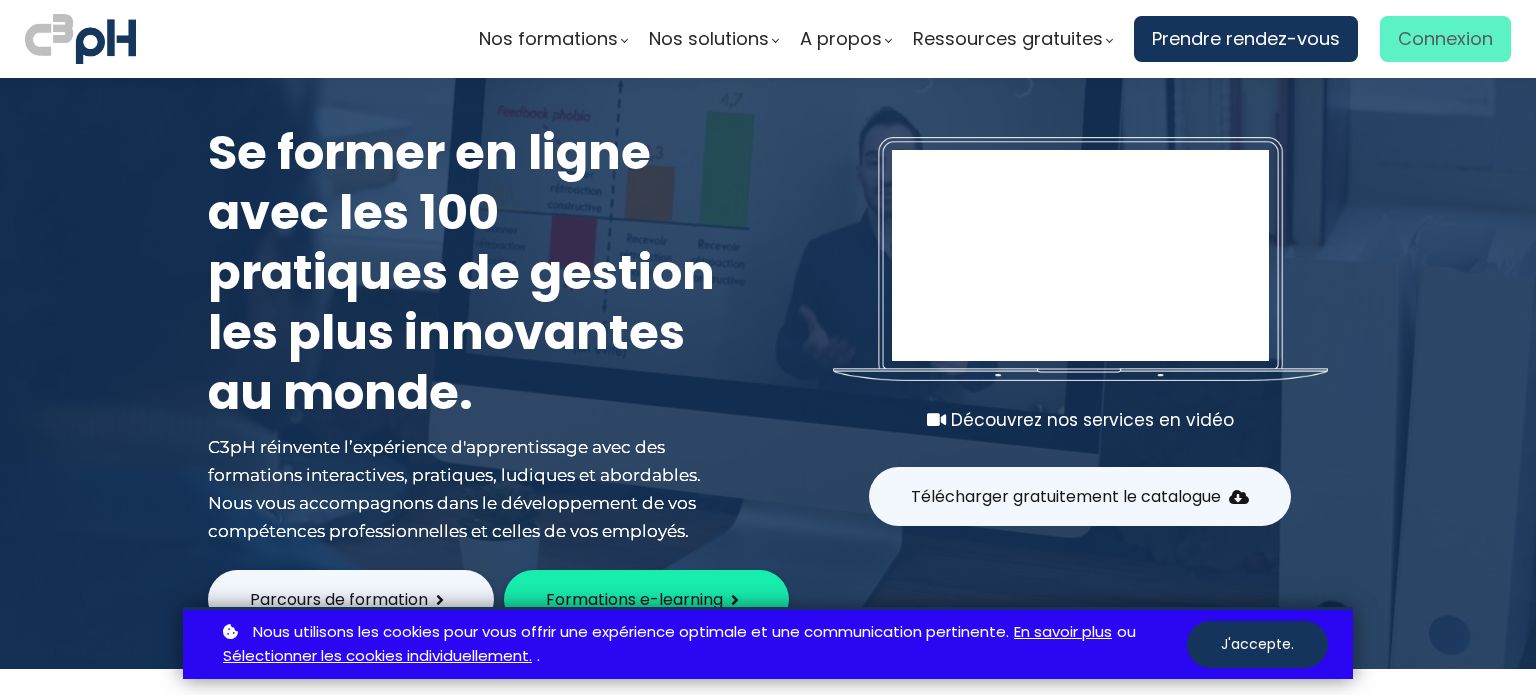 scroll, scrollTop: 0, scrollLeft: 0, axis: both 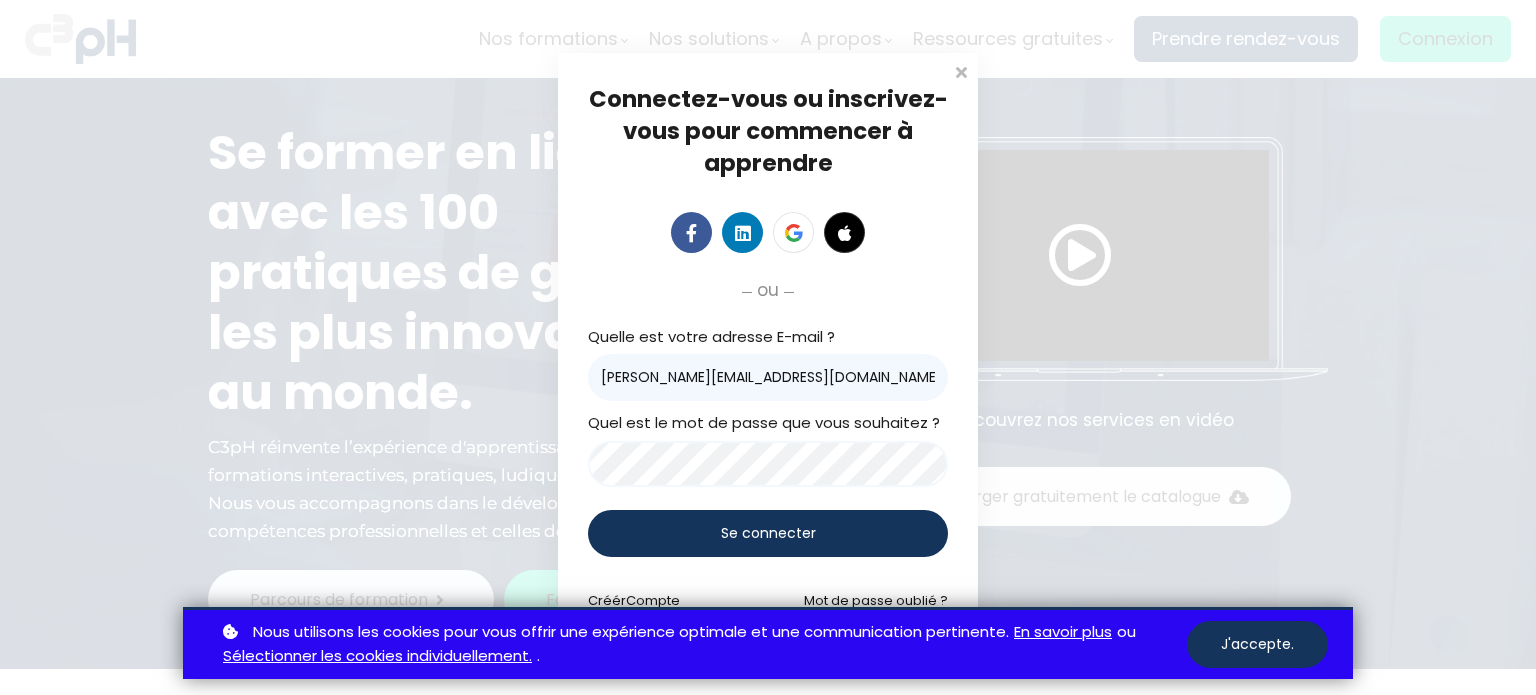 click on "Se connecter" at bounding box center [768, 533] 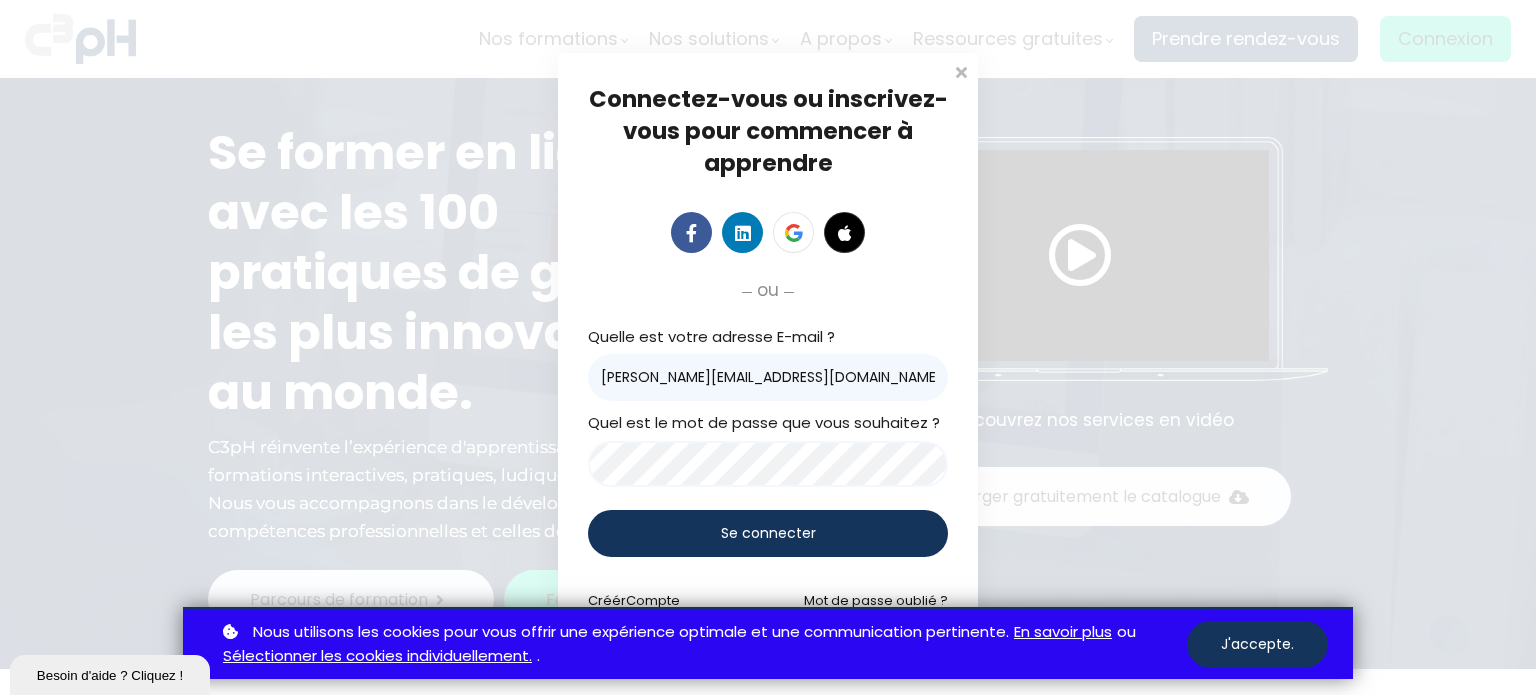 scroll, scrollTop: 0, scrollLeft: 0, axis: both 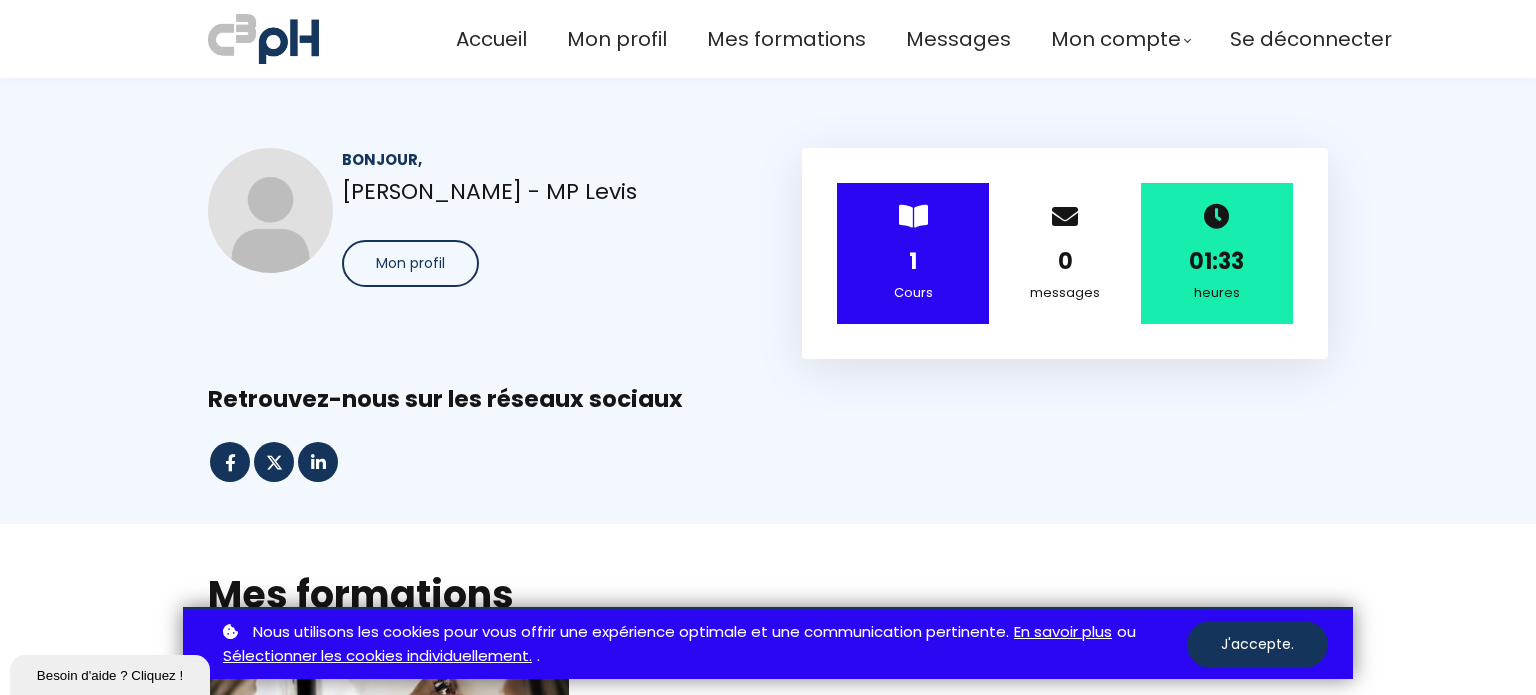 click on "1" at bounding box center [913, 261] 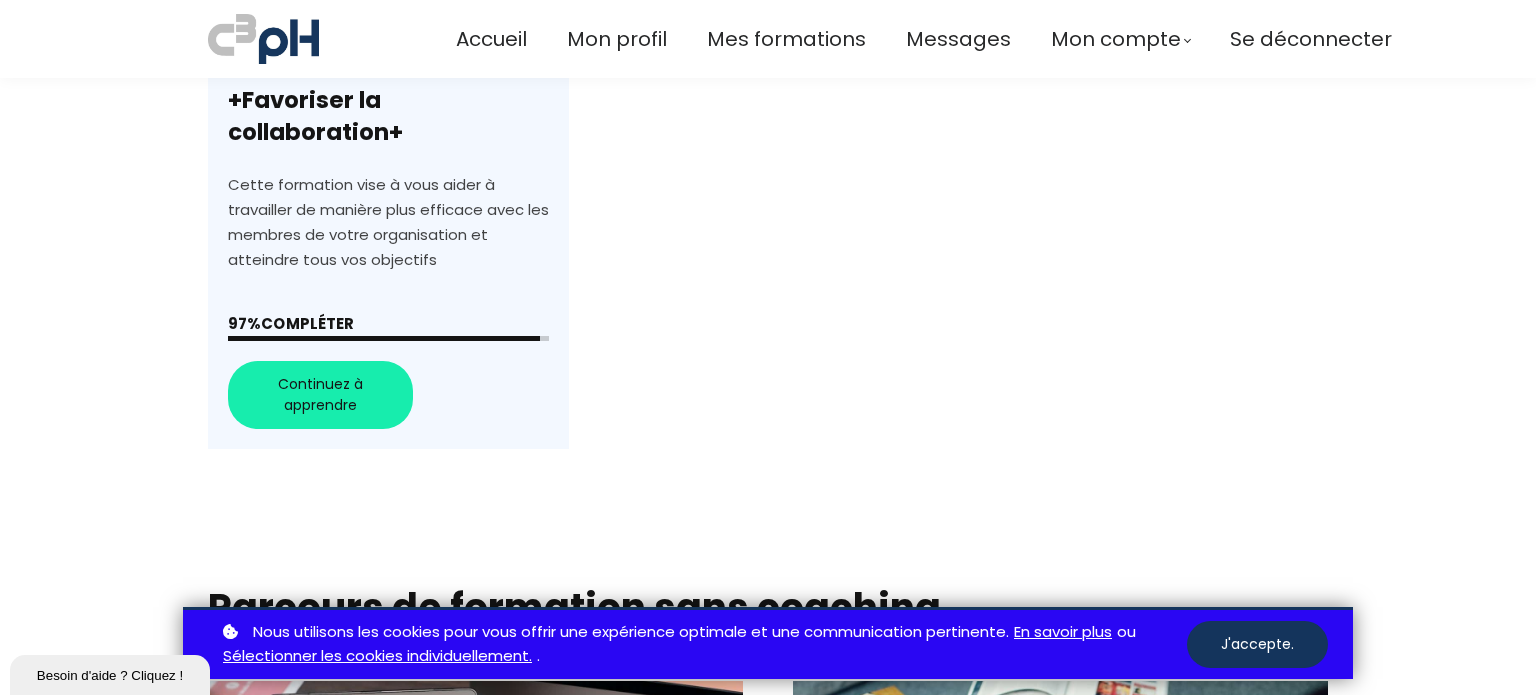 scroll, scrollTop: 800, scrollLeft: 0, axis: vertical 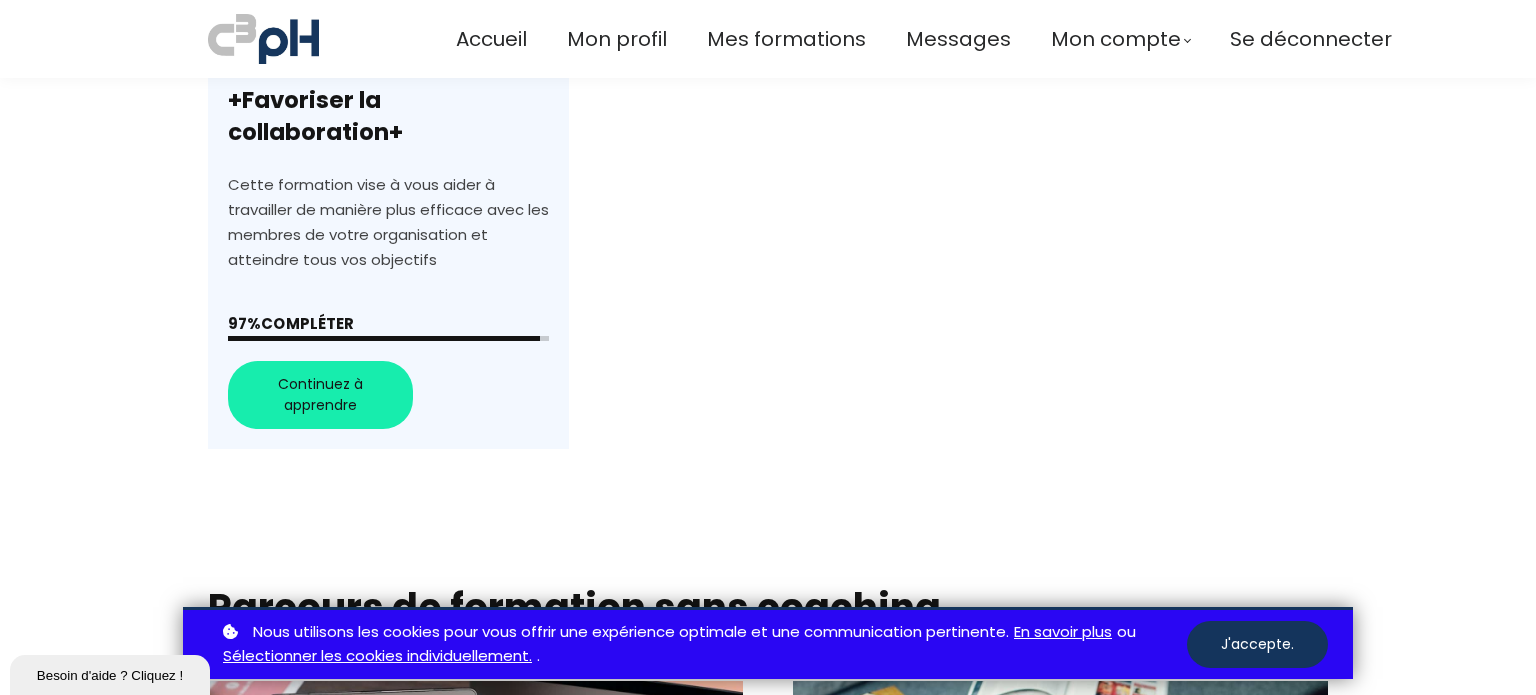 click on "+Favoriser la collaboration+" at bounding box center (388, 155) 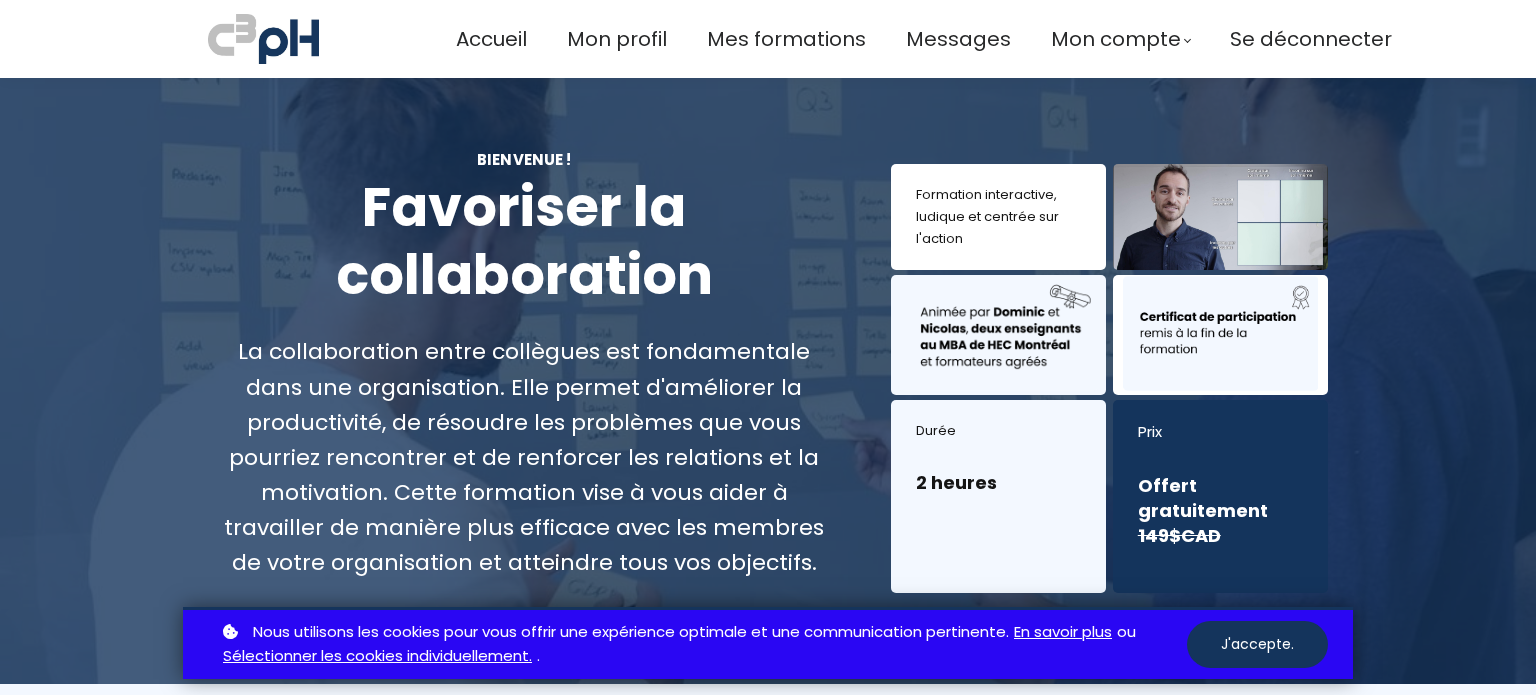 scroll, scrollTop: 0, scrollLeft: 0, axis: both 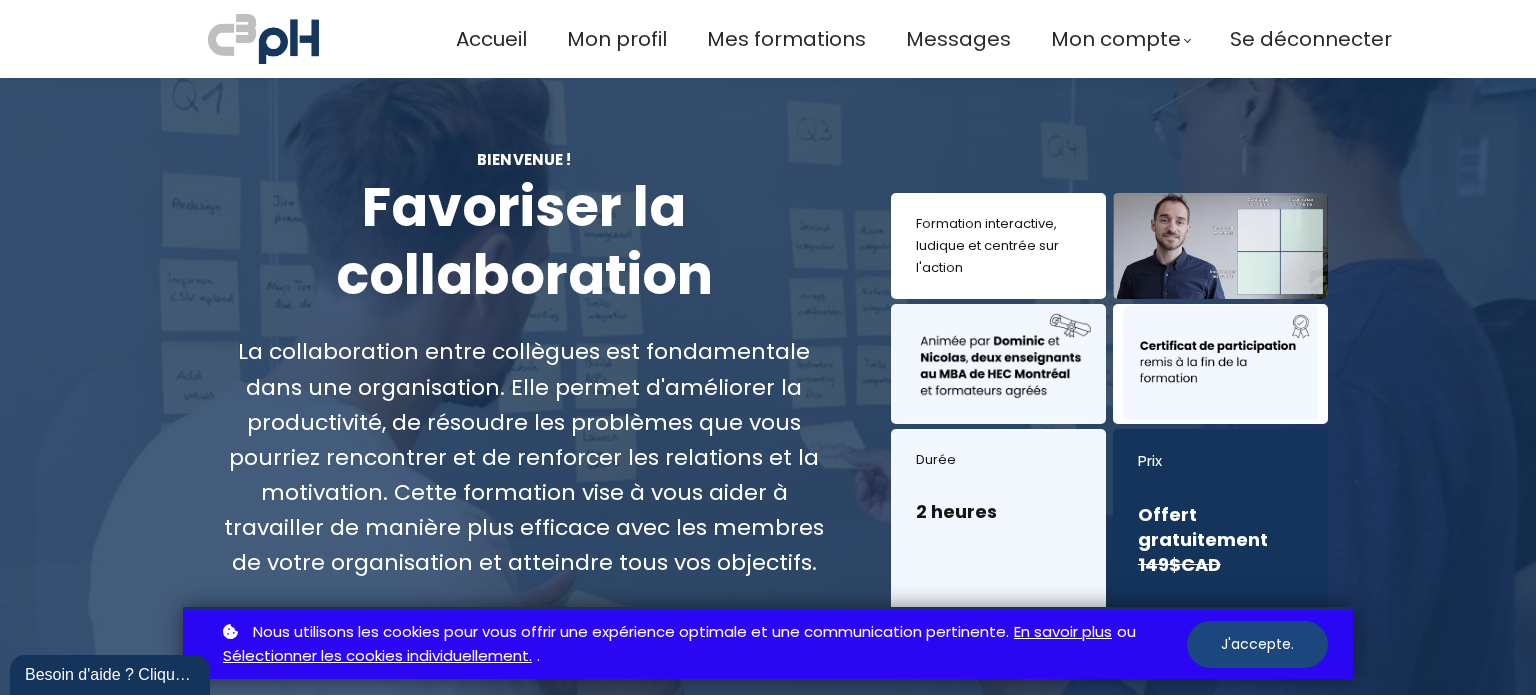 click on "J'accepte." at bounding box center [1257, 644] 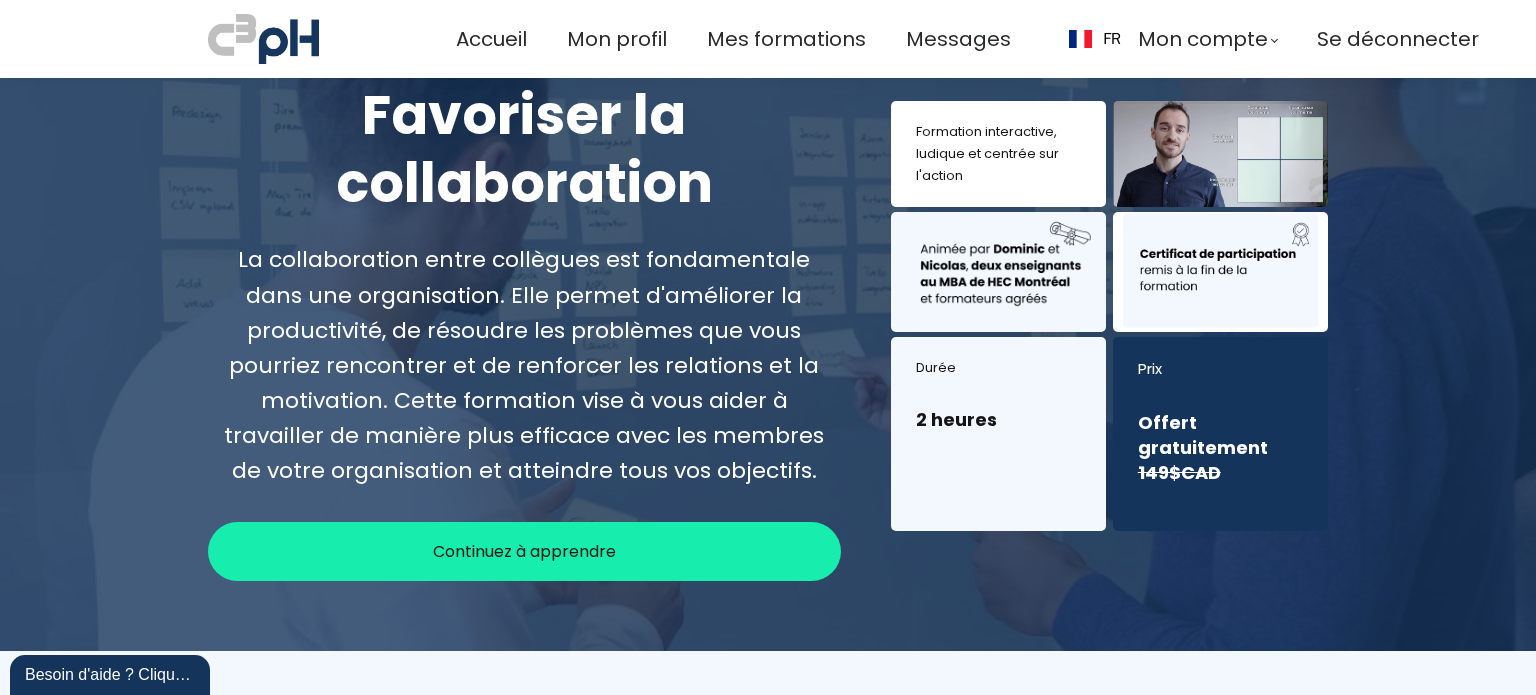 scroll, scrollTop: 300, scrollLeft: 0, axis: vertical 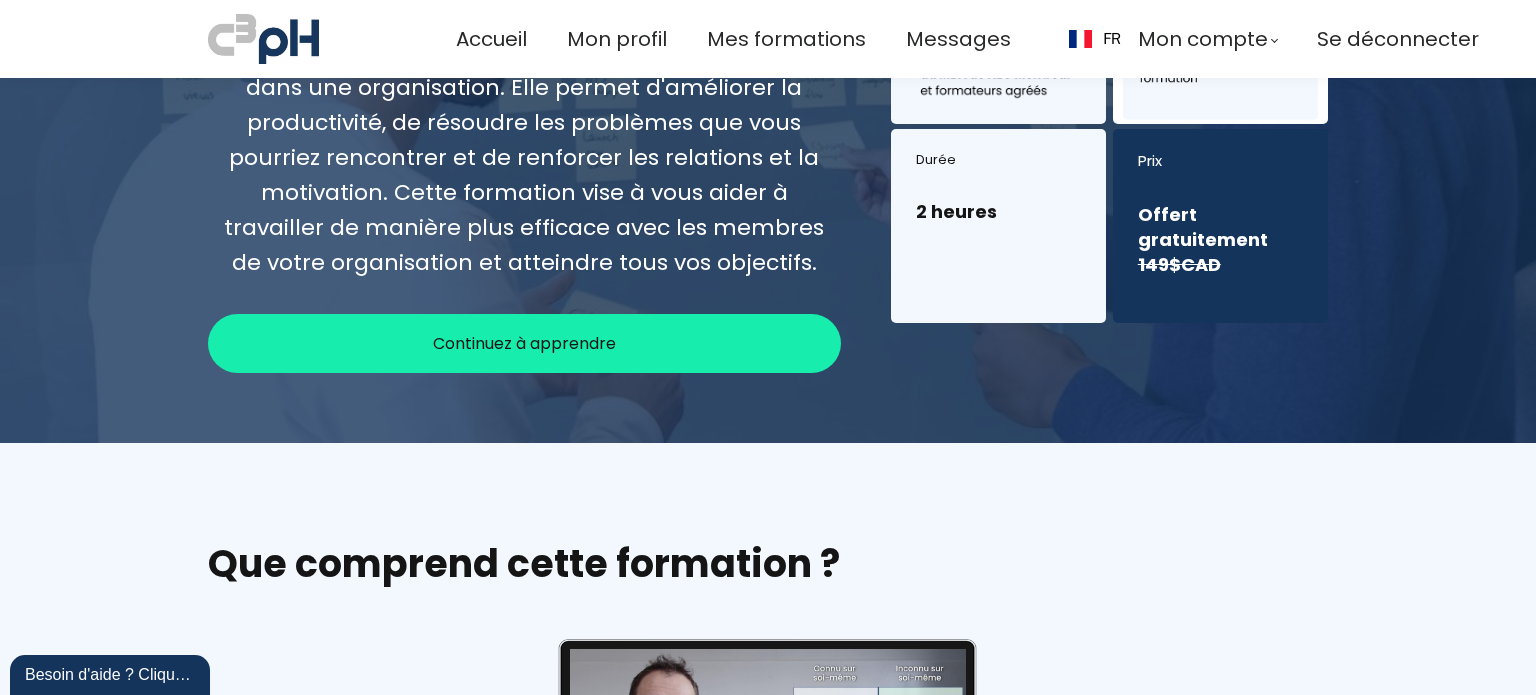 click on "Continuez à apprendre" at bounding box center [524, 343] 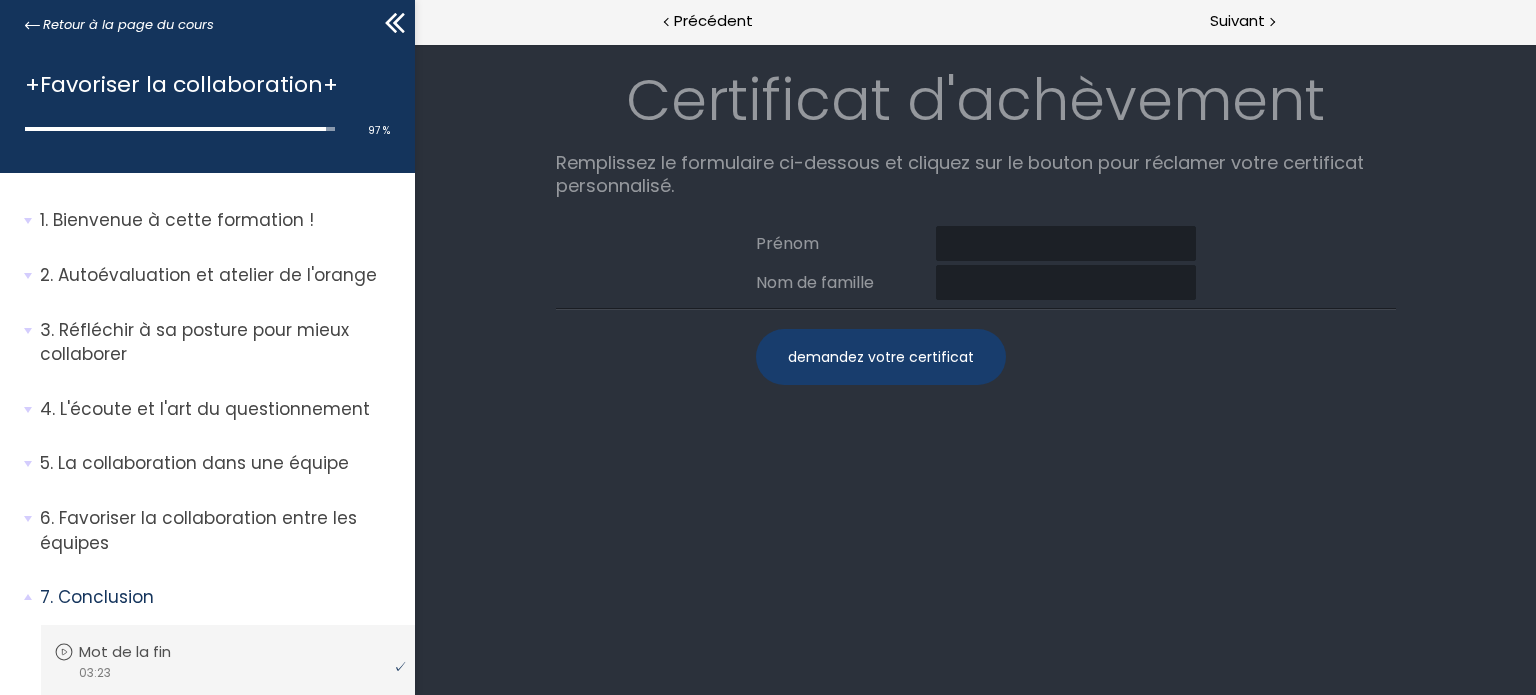 scroll, scrollTop: 0, scrollLeft: 0, axis: both 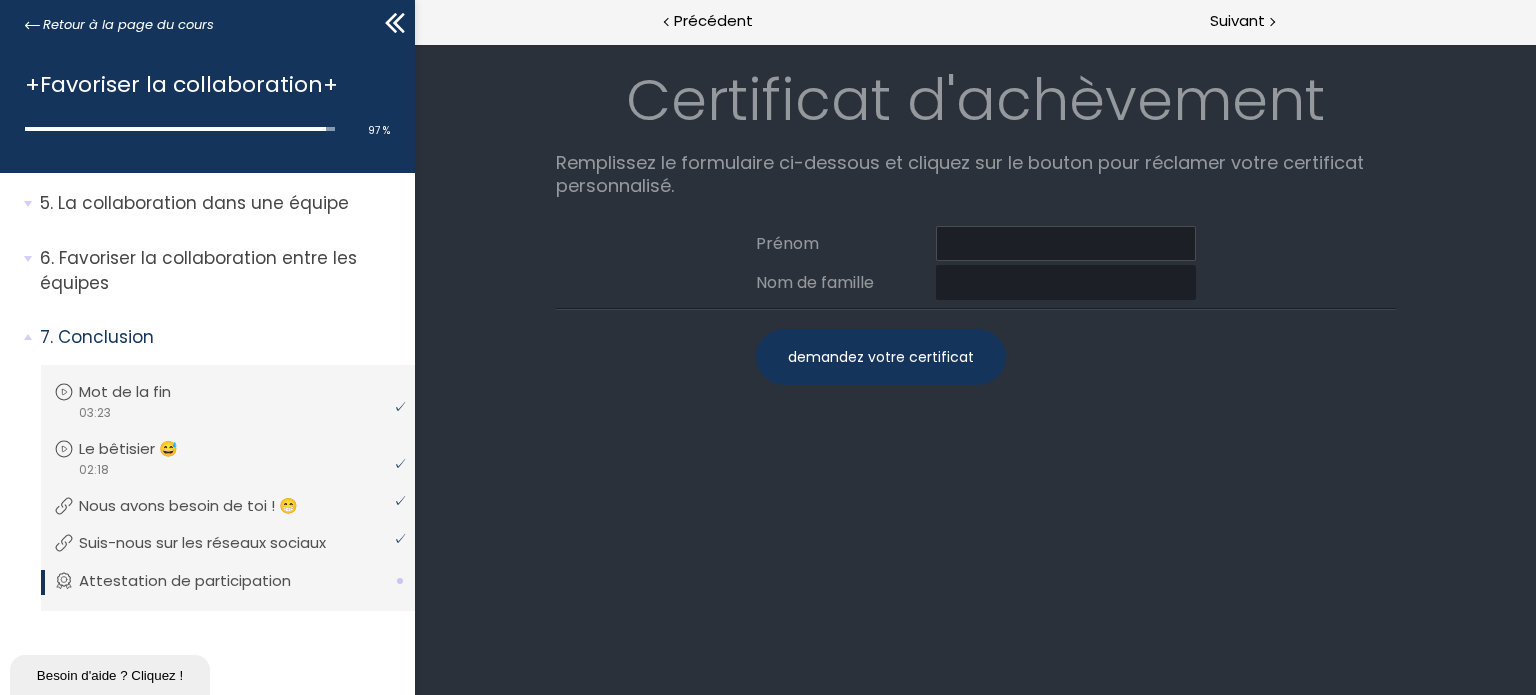 click at bounding box center [1065, 243] 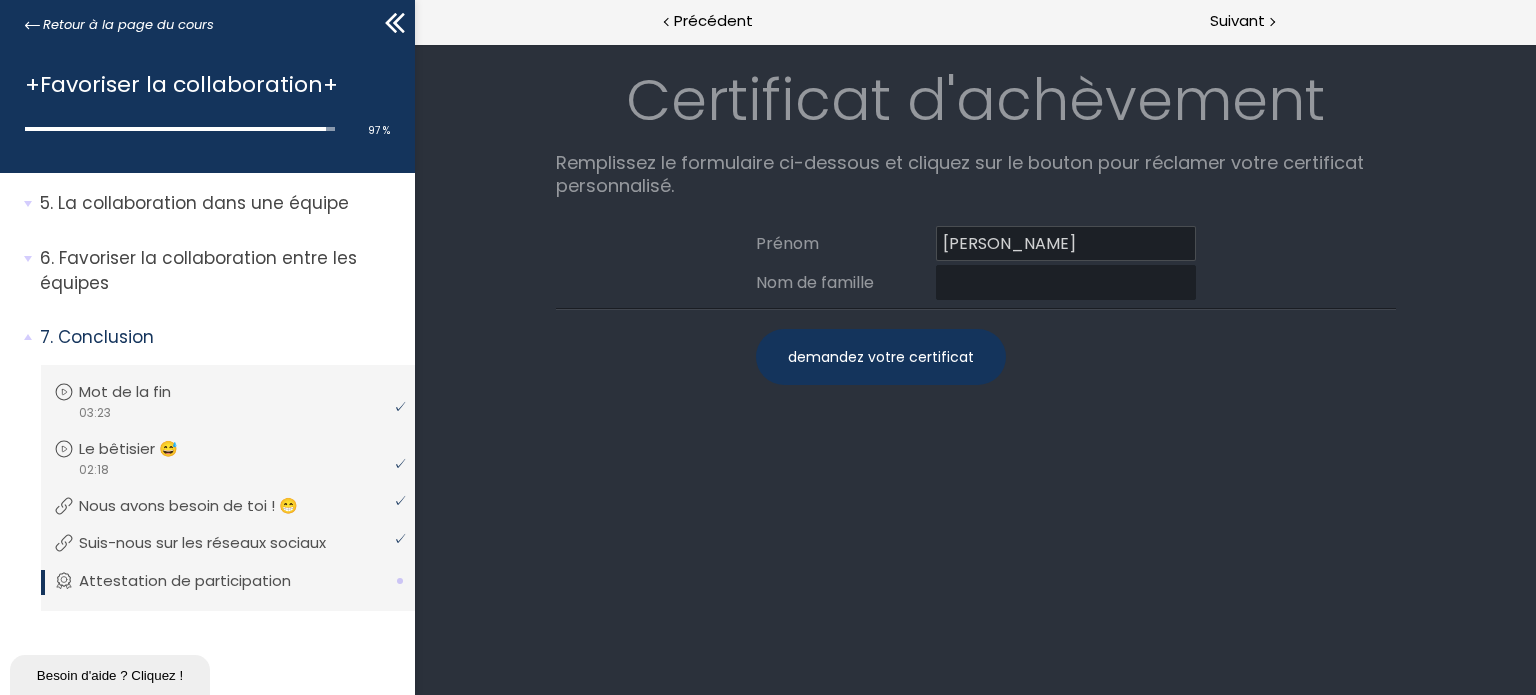 type on "[PERSON_NAME]" 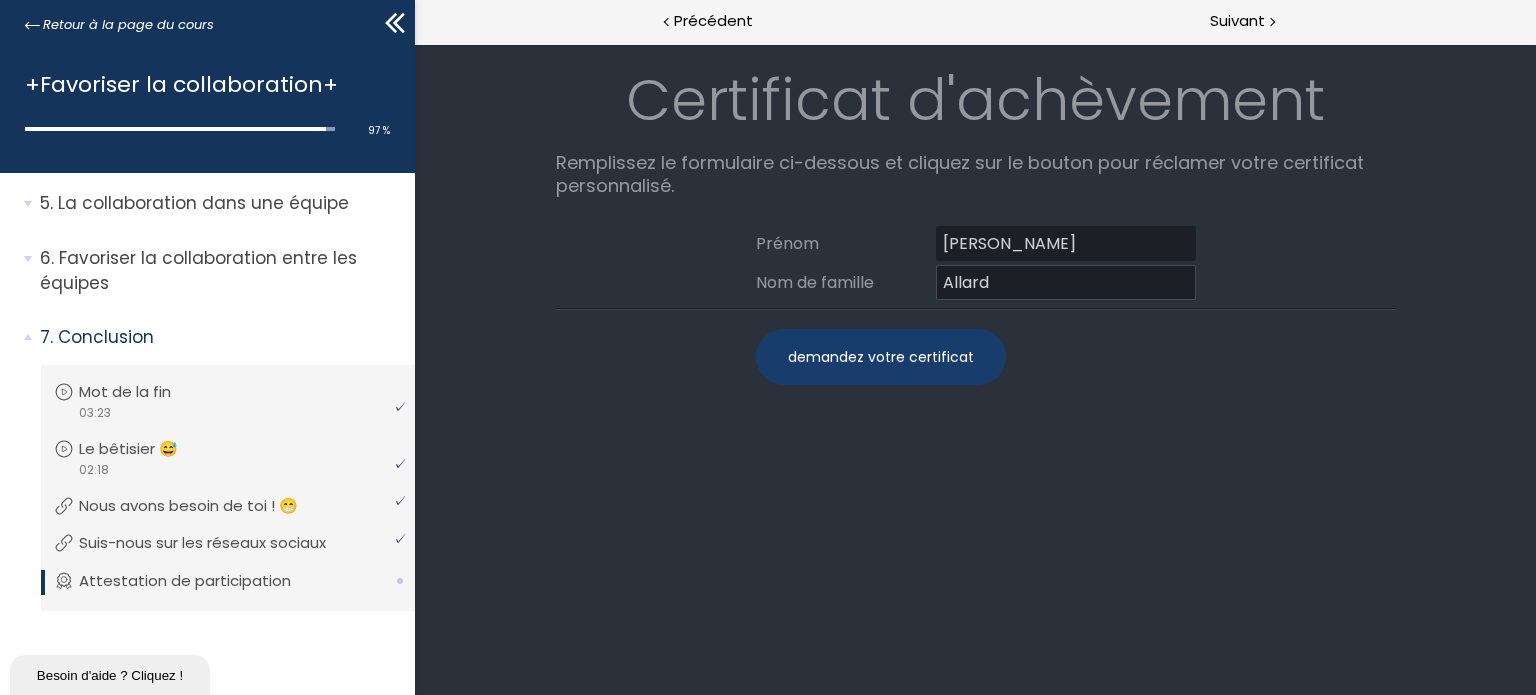 type on "Allard" 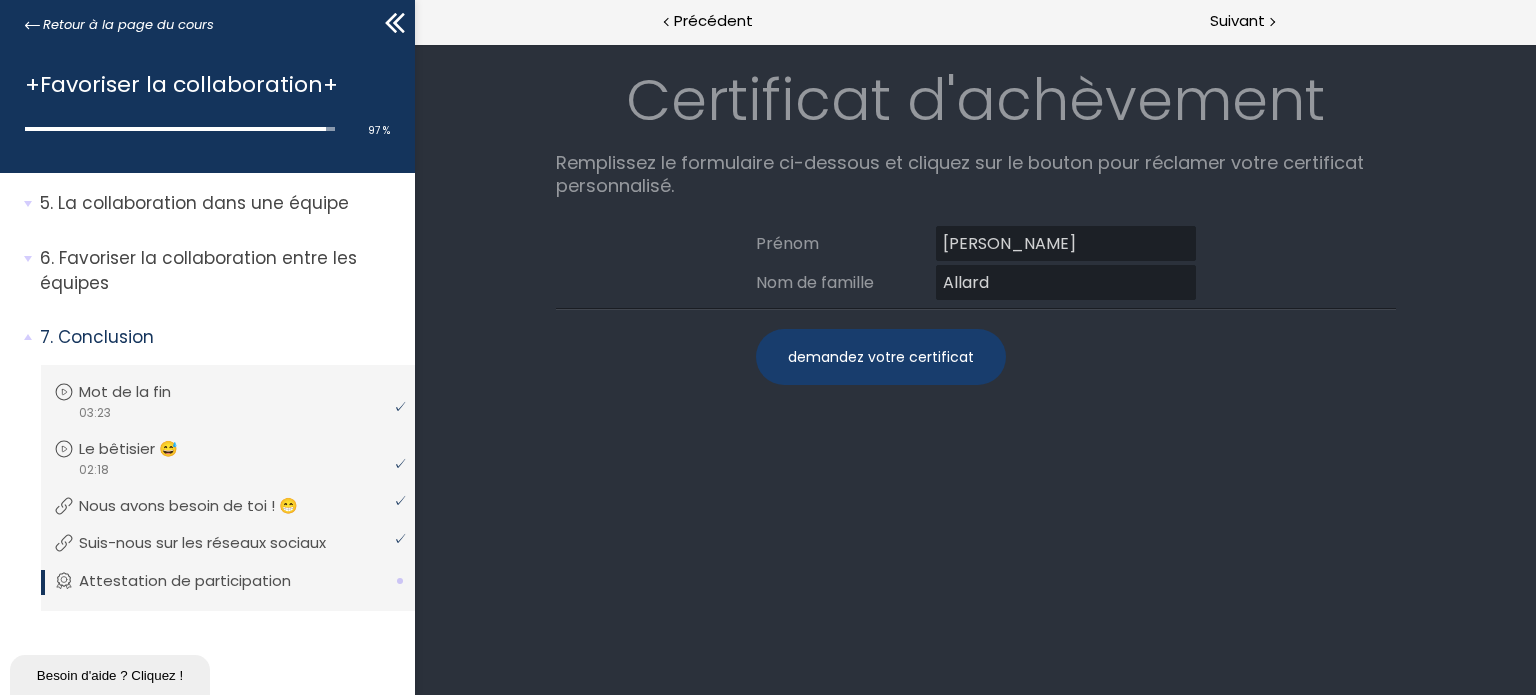 click on "demandez votre certificat" at bounding box center (880, 357) 